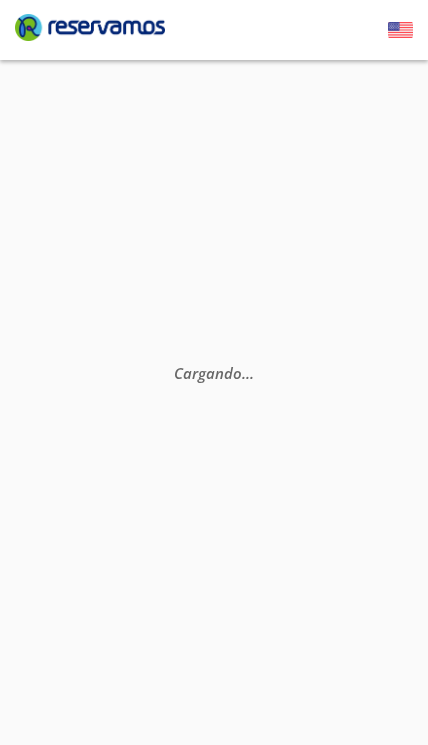 scroll, scrollTop: 0, scrollLeft: 0, axis: both 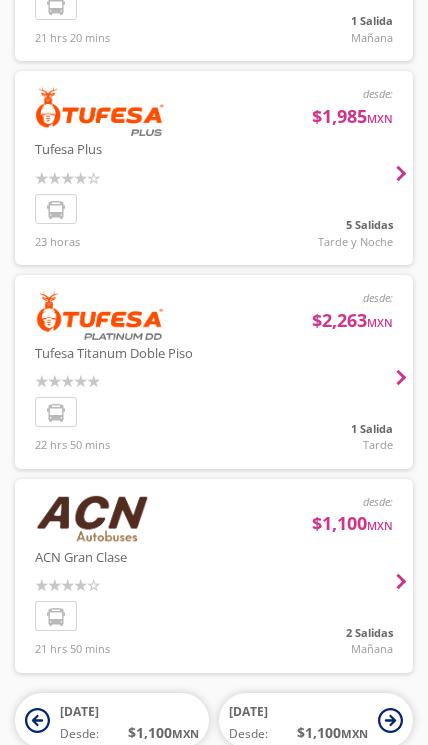 click at bounding box center [214, 576] 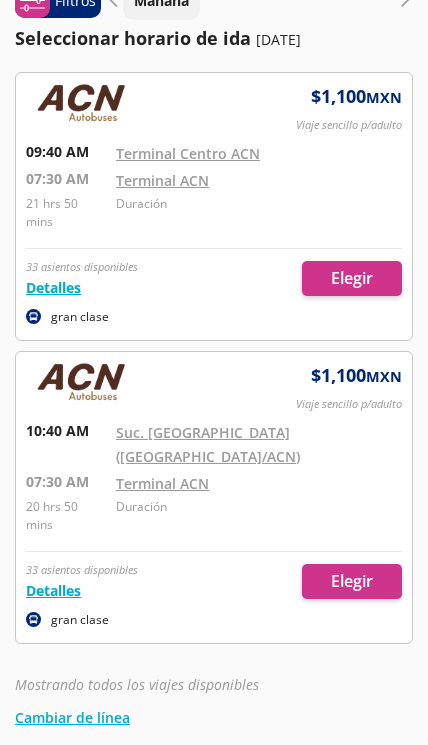 scroll, scrollTop: 99, scrollLeft: 0, axis: vertical 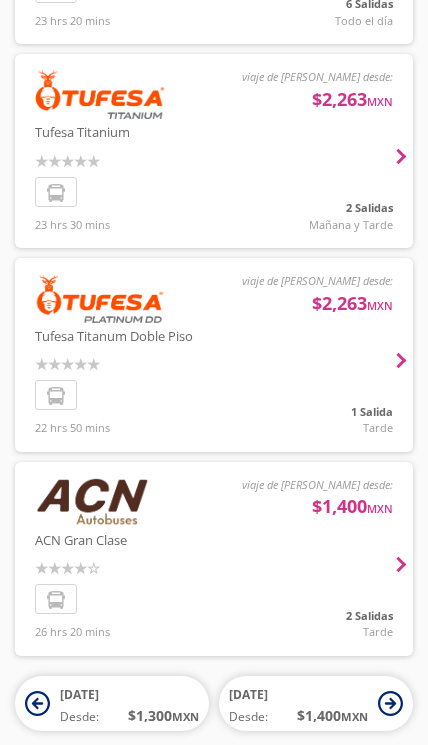 click at bounding box center (214, 559) 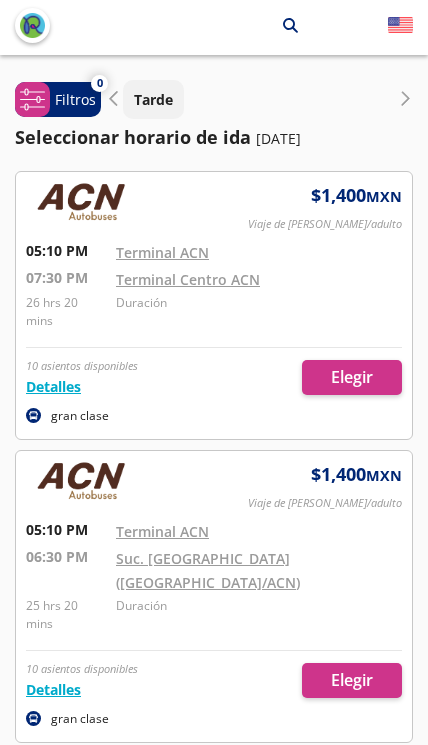 scroll, scrollTop: 0, scrollLeft: 0, axis: both 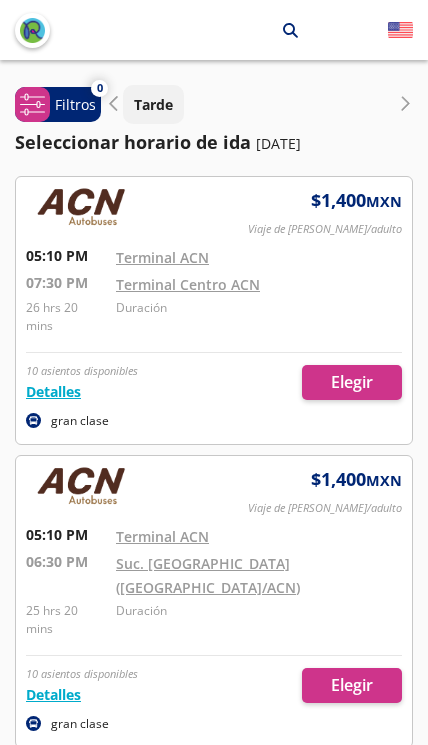 click at bounding box center [214, 601] 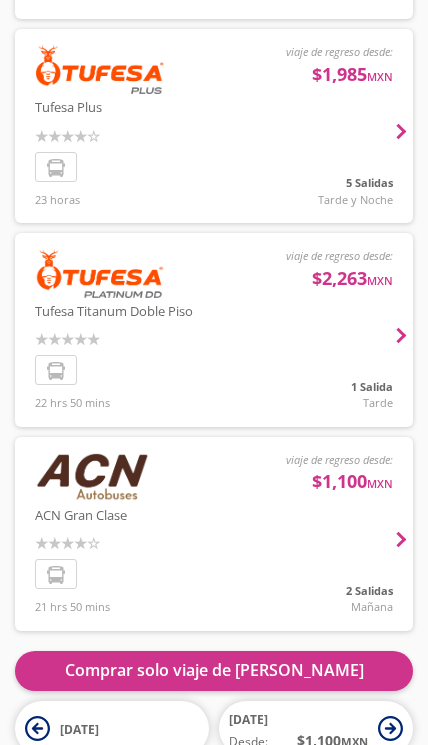 scroll, scrollTop: 365, scrollLeft: 0, axis: vertical 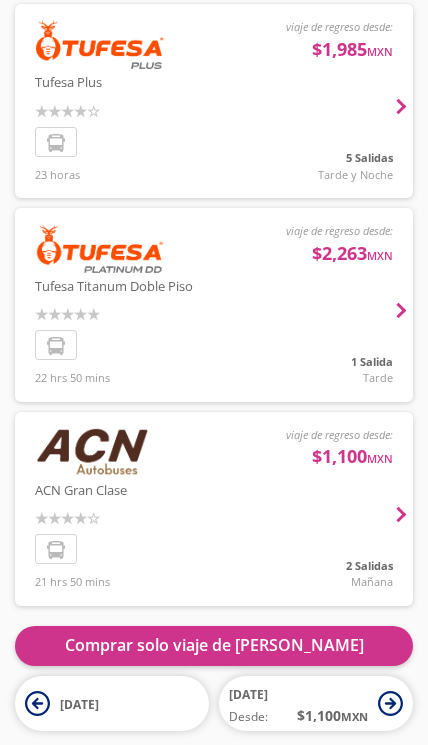 click at bounding box center [214, 509] 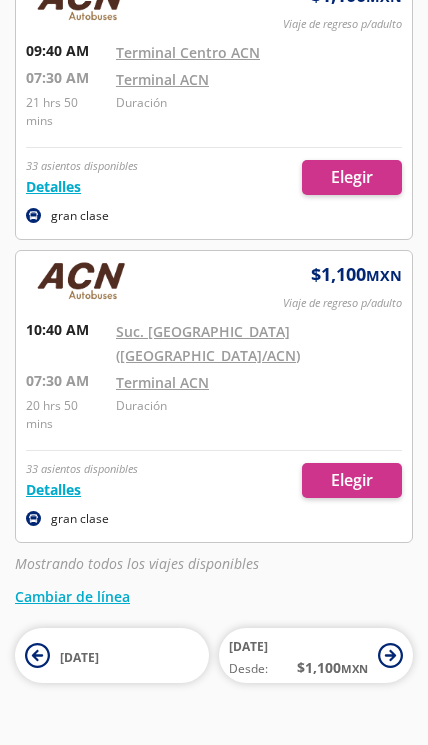 scroll, scrollTop: 0, scrollLeft: 0, axis: both 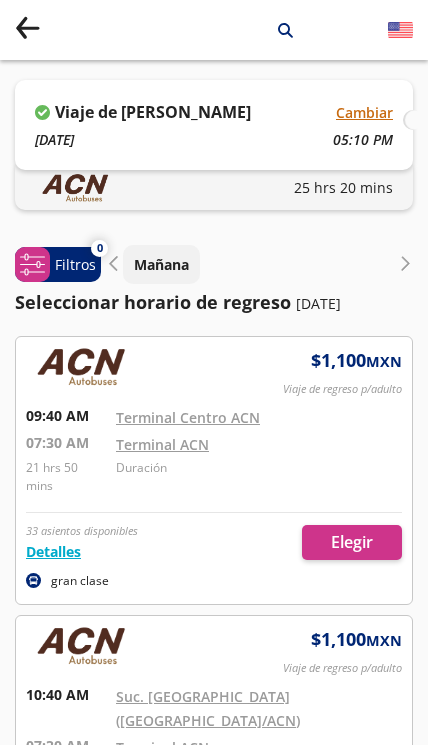 click at bounding box center [214, 470] 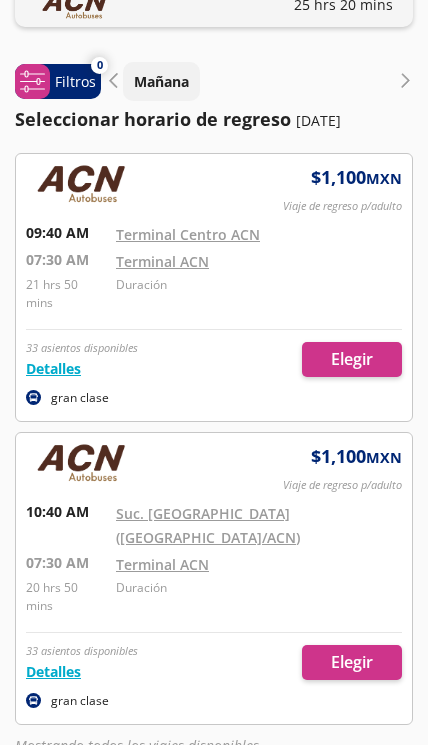 scroll, scrollTop: 171, scrollLeft: 0, axis: vertical 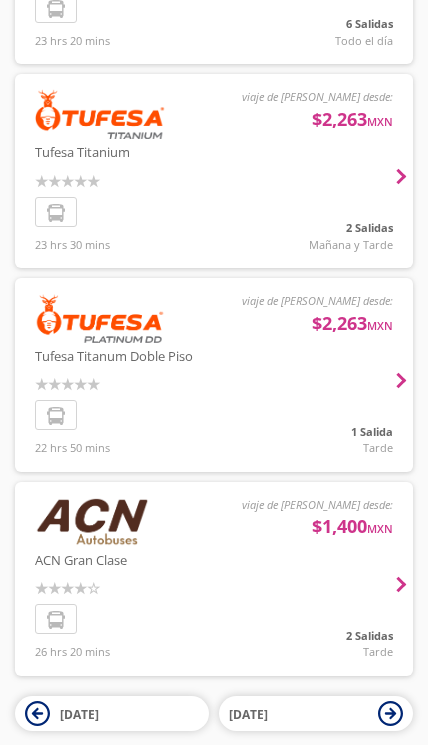 click at bounding box center [214, 579] 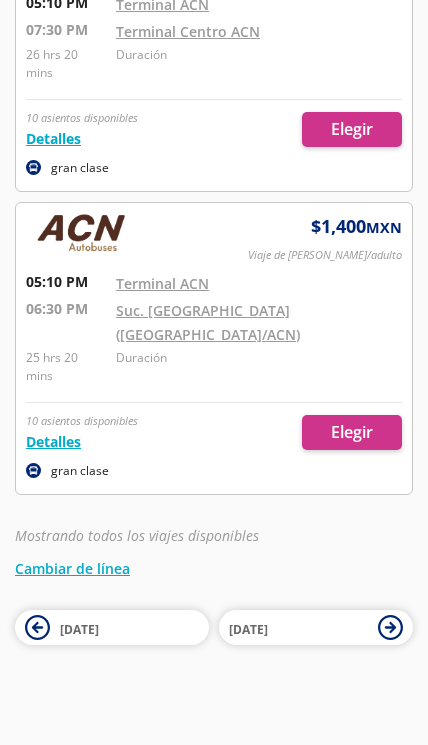 scroll, scrollTop: 0, scrollLeft: 0, axis: both 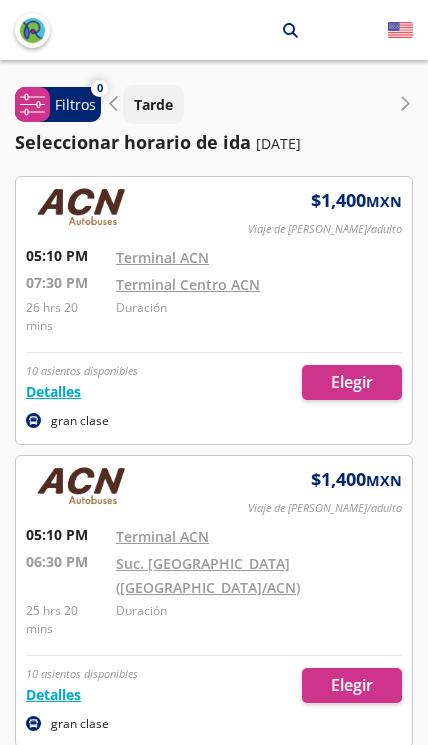 click at bounding box center [214, 601] 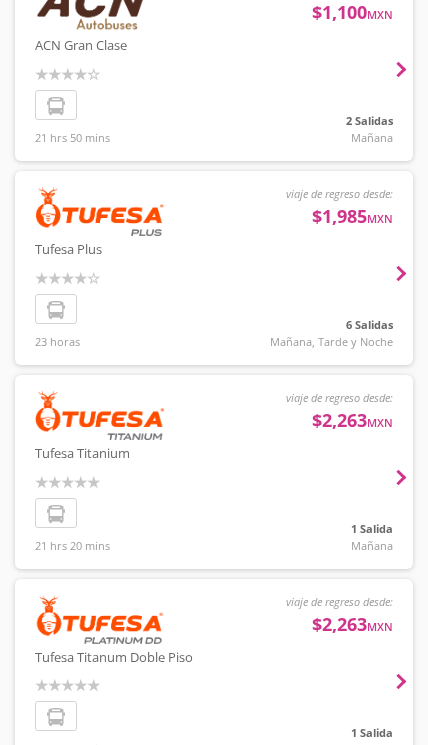 scroll, scrollTop: 0, scrollLeft: 0, axis: both 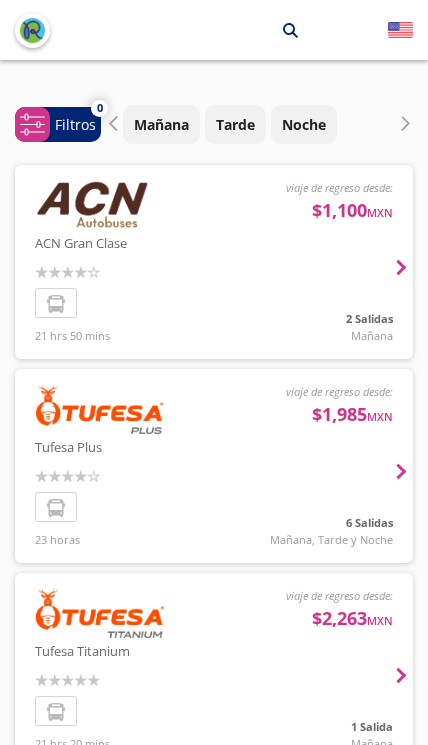 click at bounding box center [214, 262] 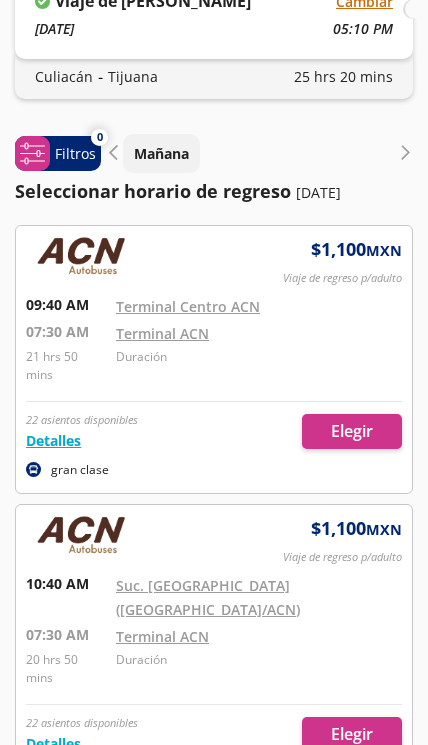 scroll, scrollTop: 112, scrollLeft: 0, axis: vertical 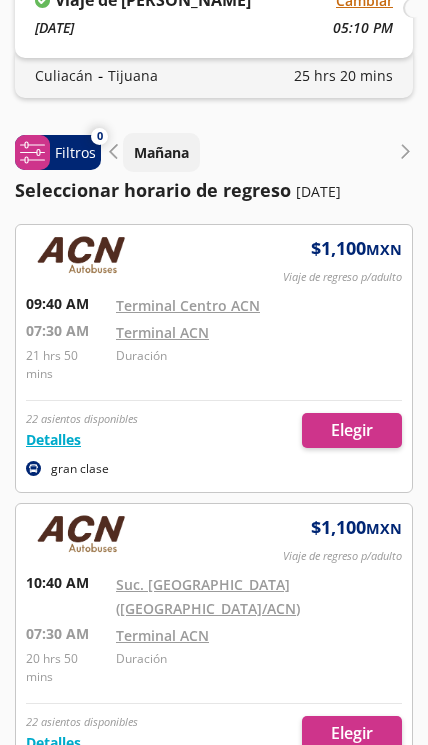 click at bounding box center [214, 649] 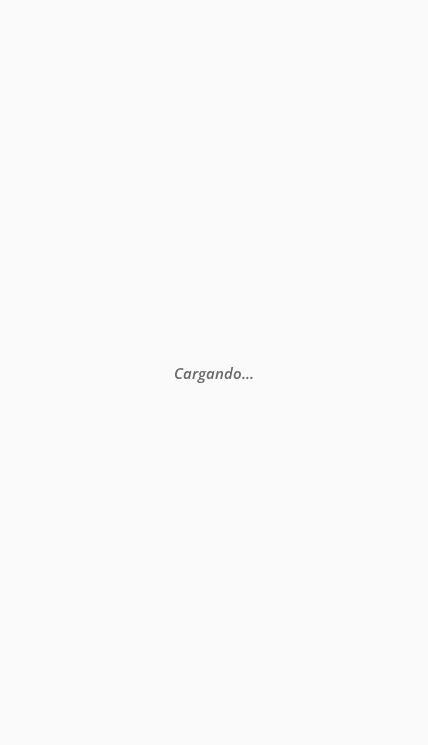 scroll, scrollTop: 0, scrollLeft: 0, axis: both 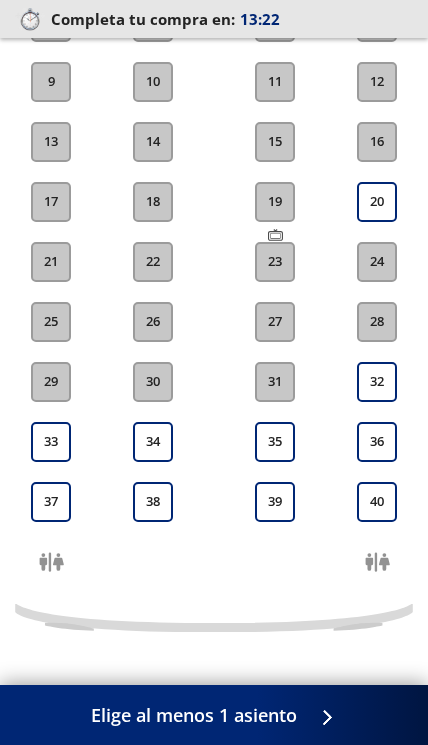 click on "33" at bounding box center (51, 442) 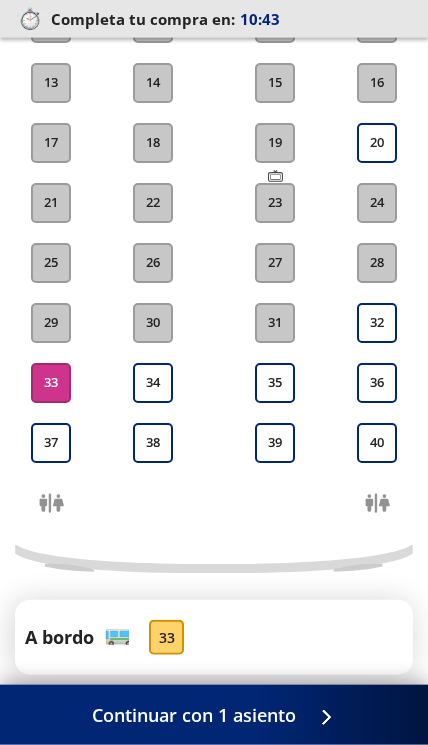 scroll, scrollTop: 661, scrollLeft: 0, axis: vertical 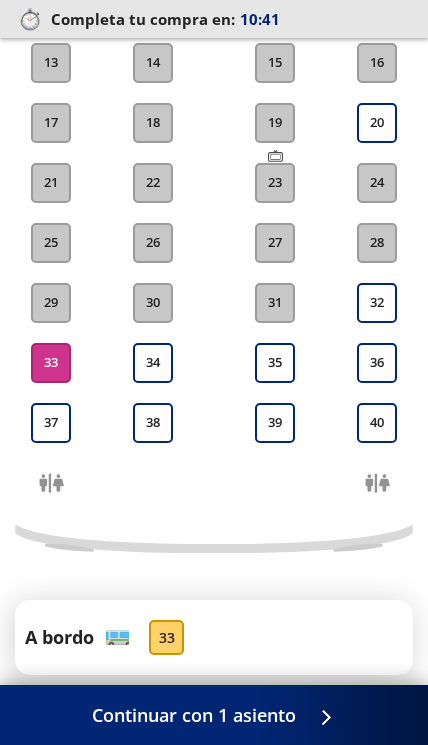 click on "Continuar con 1 asiento" at bounding box center (214, 715) 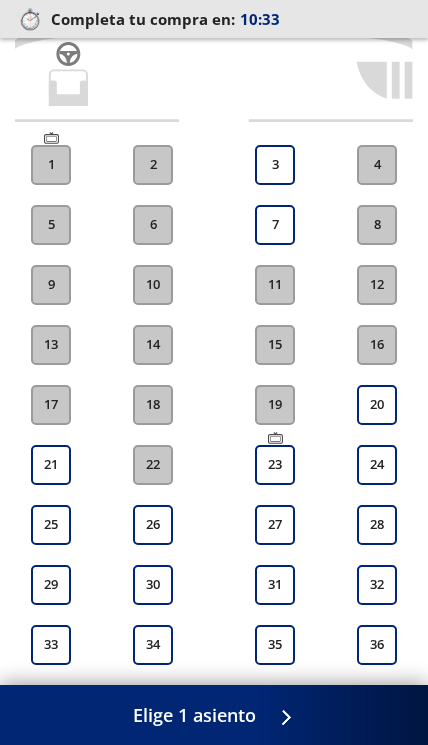 scroll, scrollTop: 378, scrollLeft: 0, axis: vertical 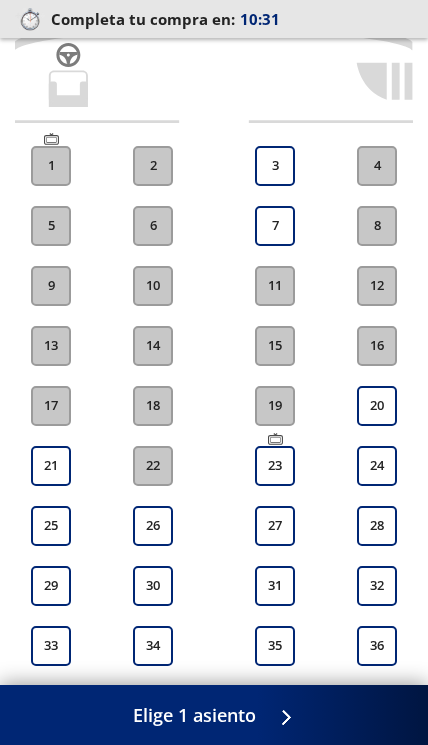 click on "25" at bounding box center (51, 526) 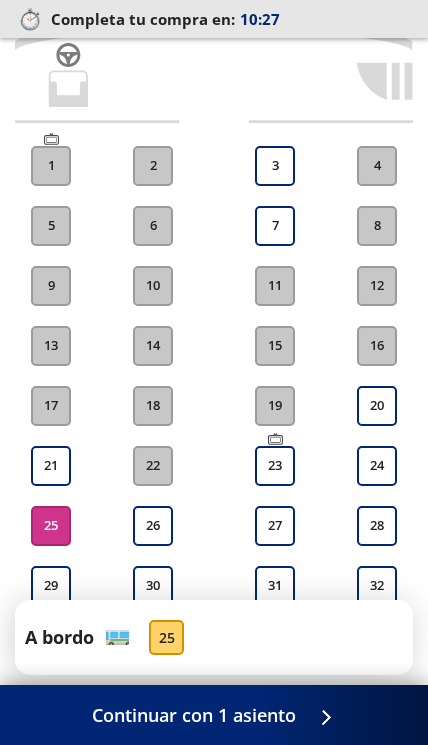 click on "Continuar con 1 asiento" at bounding box center [214, 715] 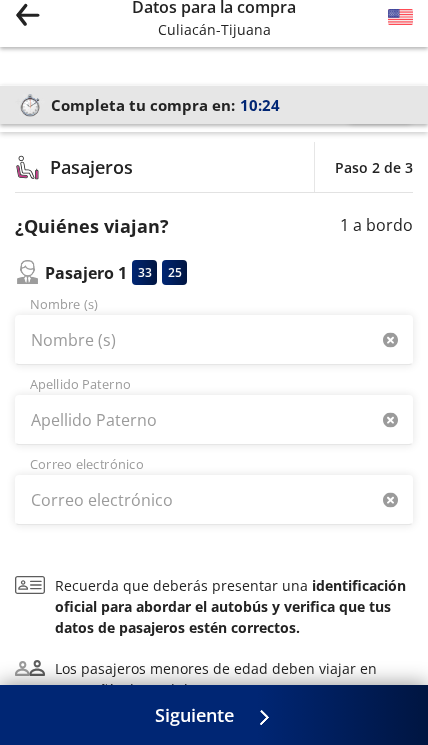 scroll, scrollTop: 0, scrollLeft: 0, axis: both 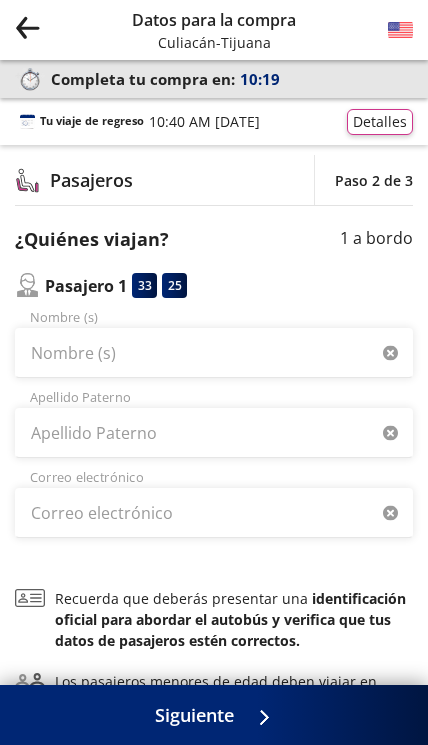 click on "Detalles" at bounding box center [380, 122] 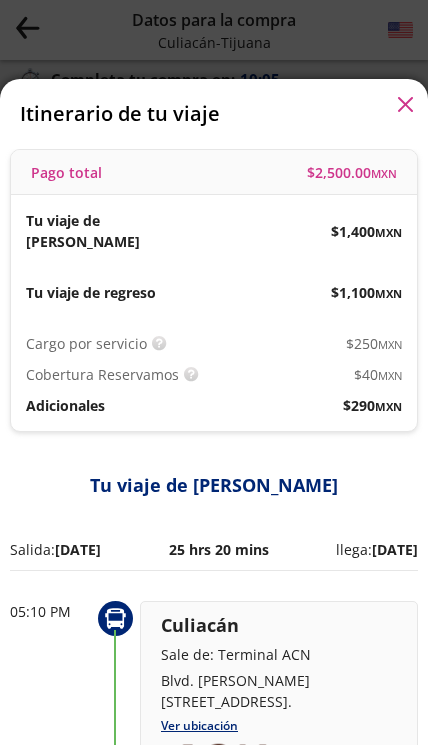 scroll, scrollTop: 0, scrollLeft: 0, axis: both 